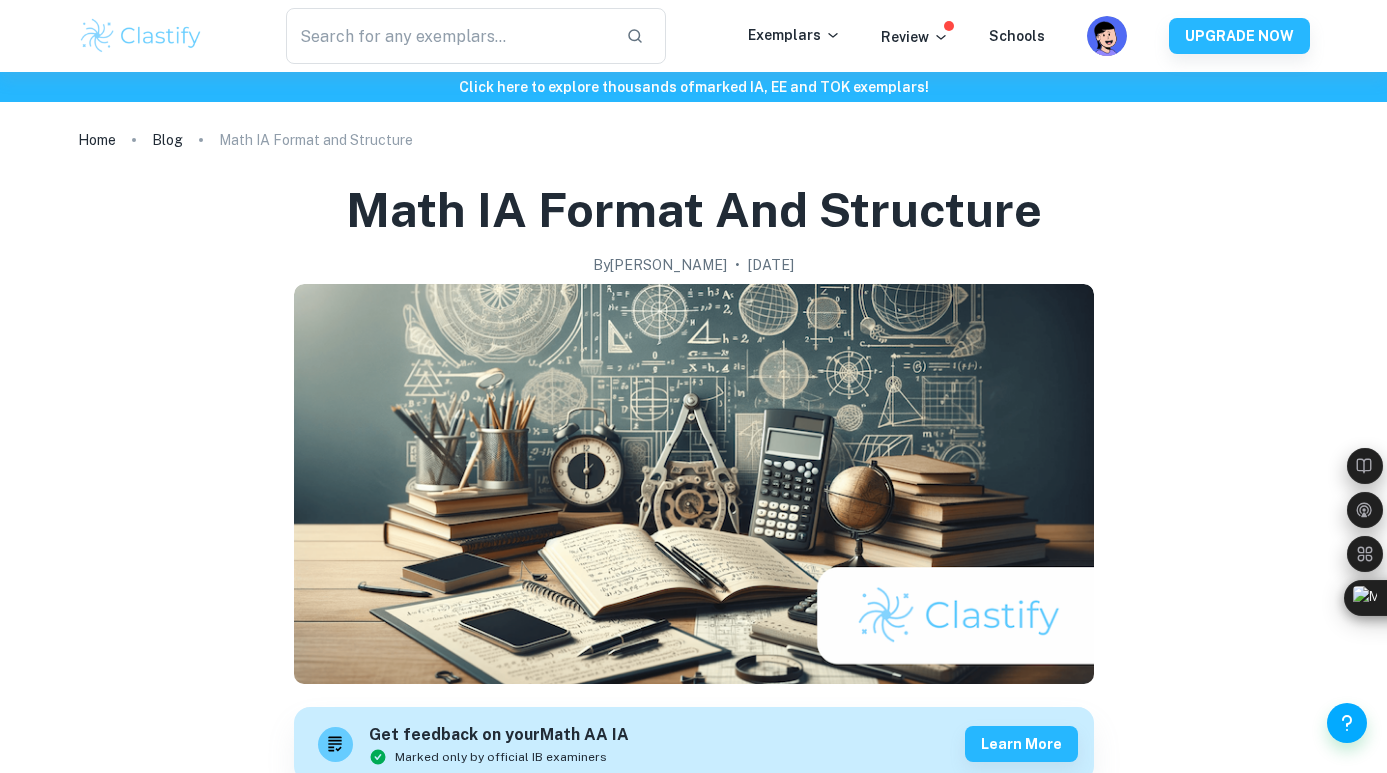 scroll, scrollTop: 1074, scrollLeft: 0, axis: vertical 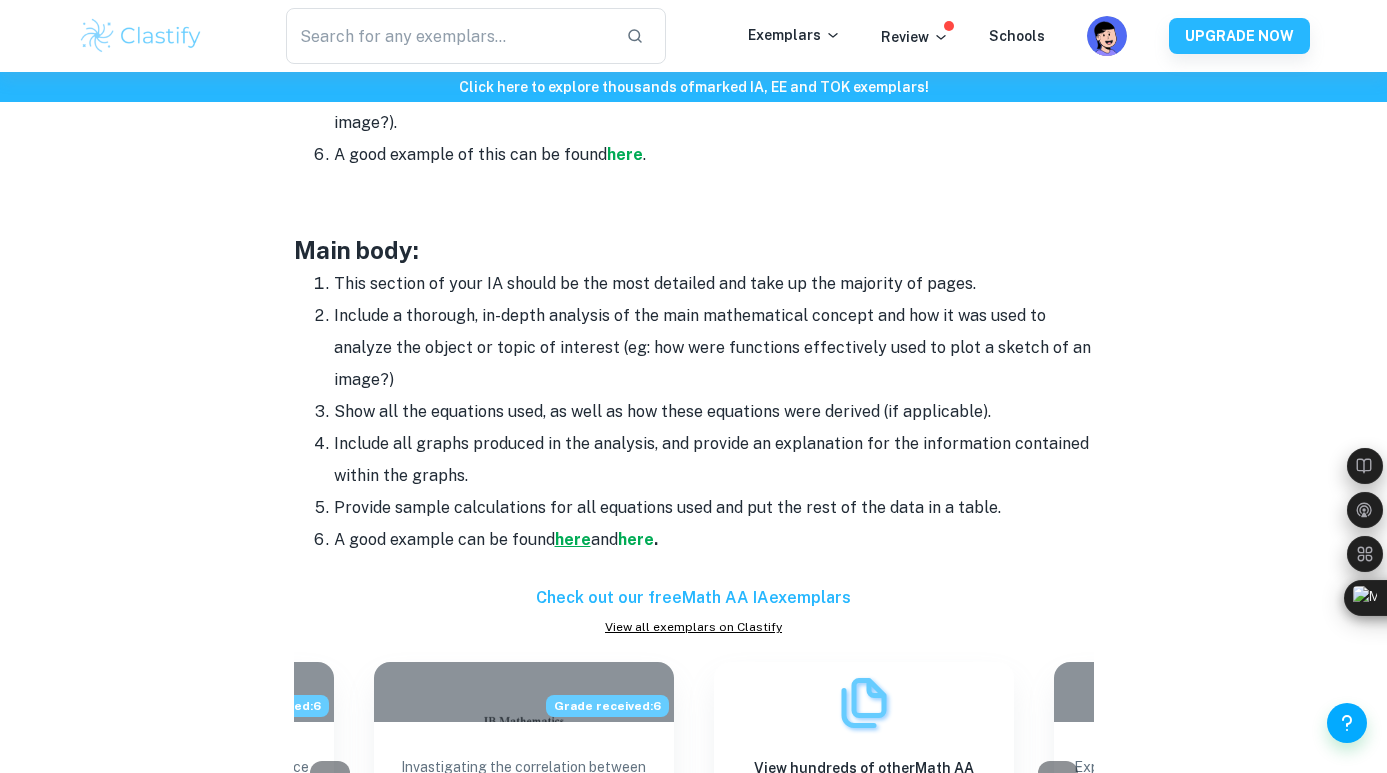 click on "here" at bounding box center (573, 539) 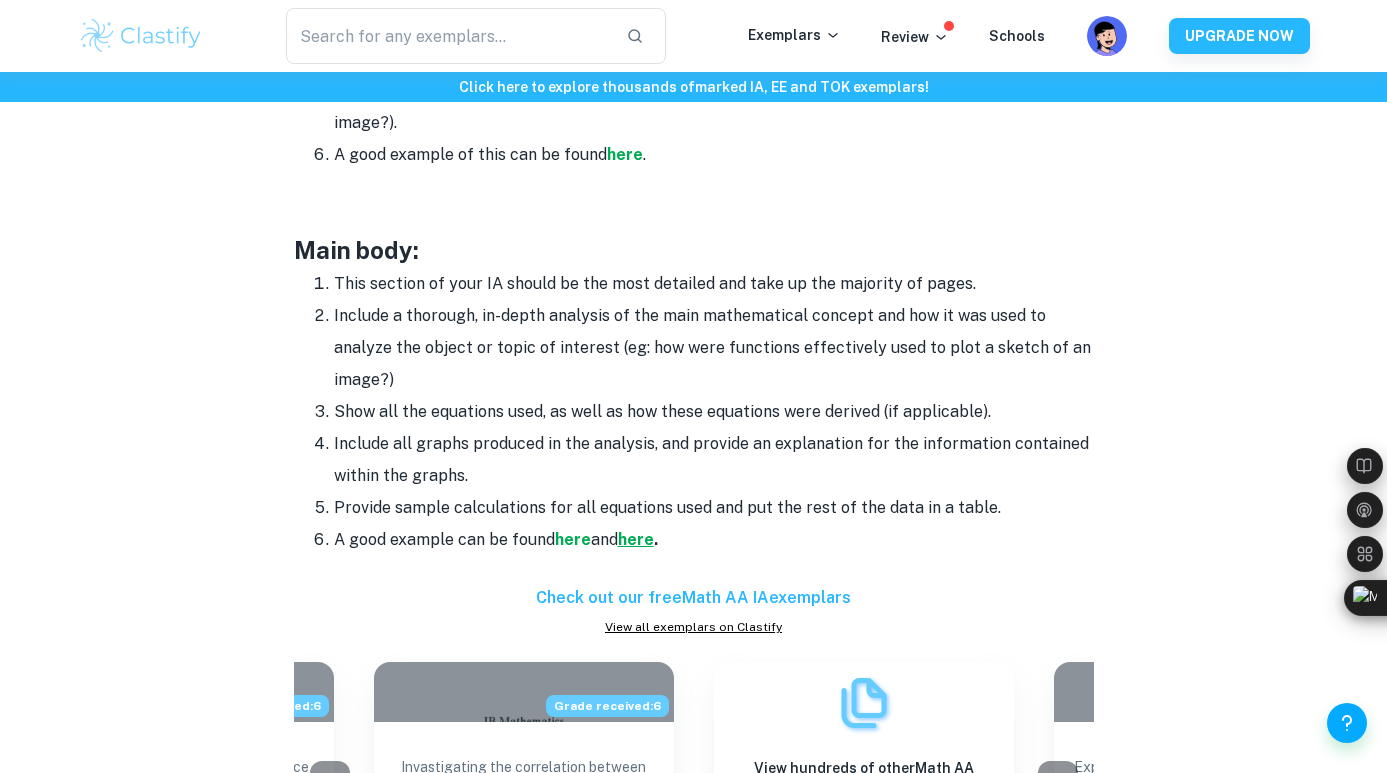 click on "here" at bounding box center (636, 539) 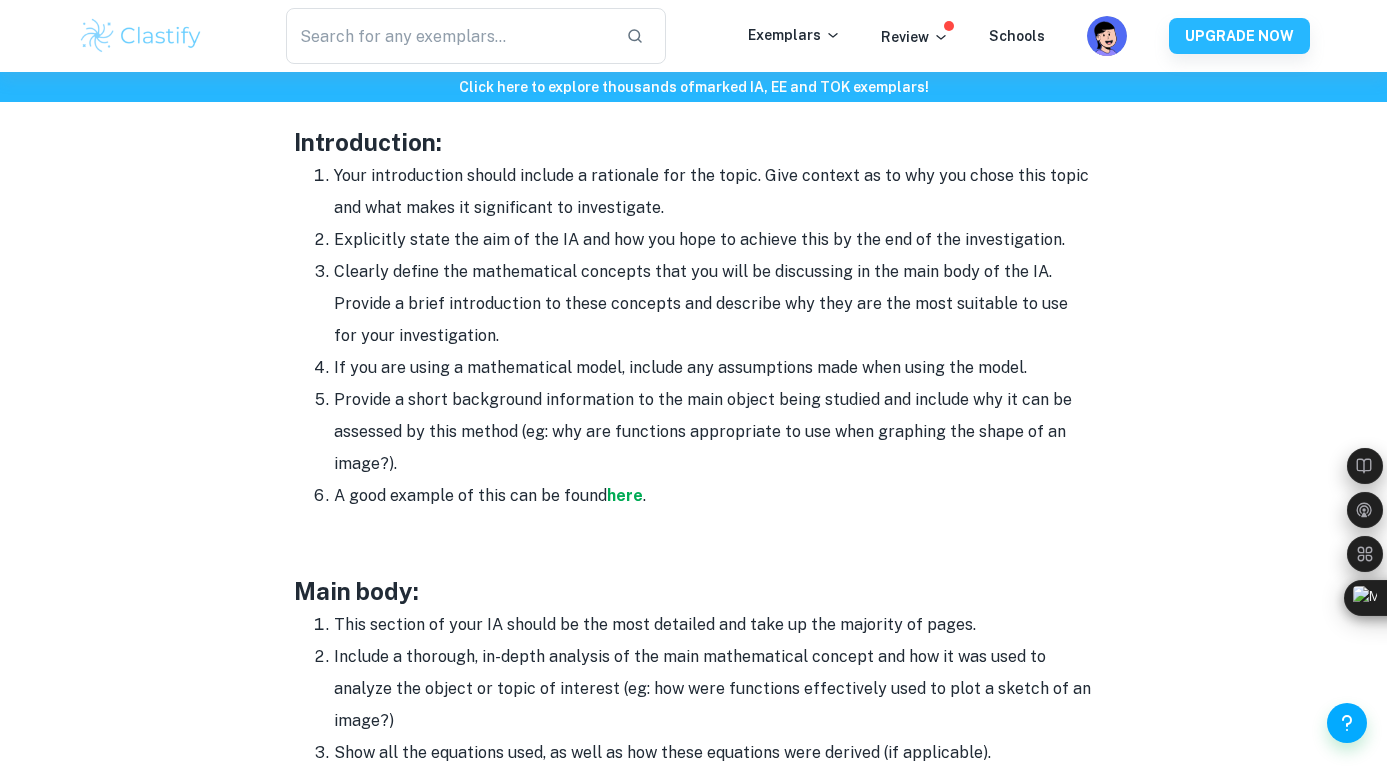 scroll, scrollTop: 1298, scrollLeft: 0, axis: vertical 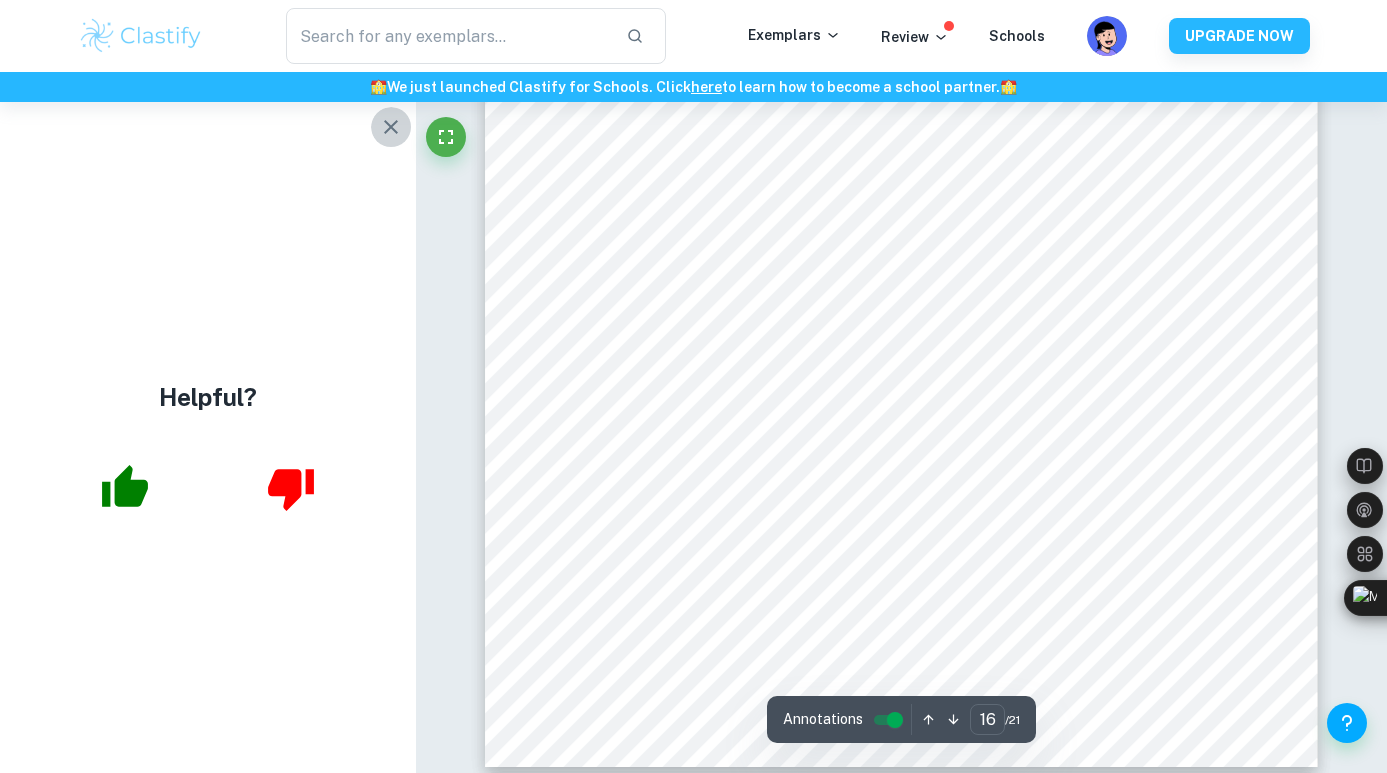 click 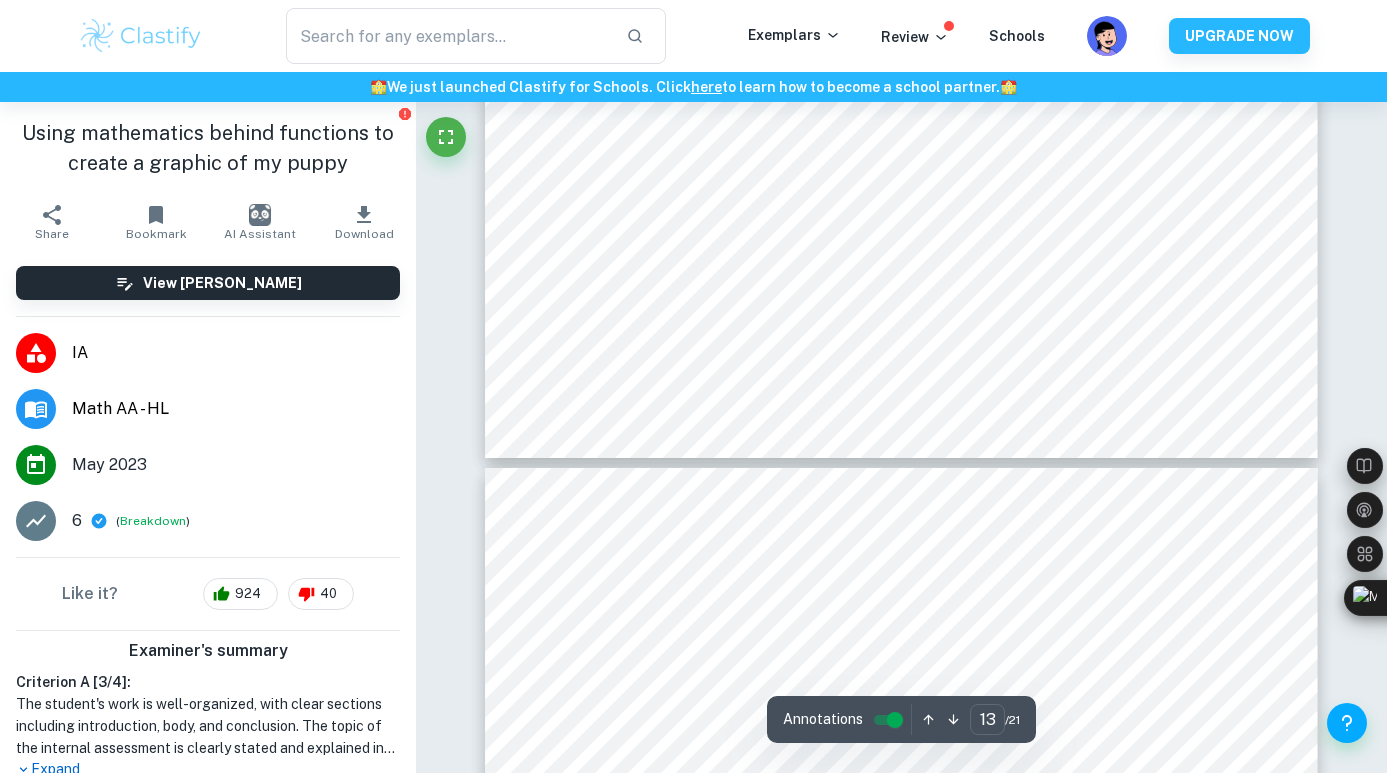 type on "12" 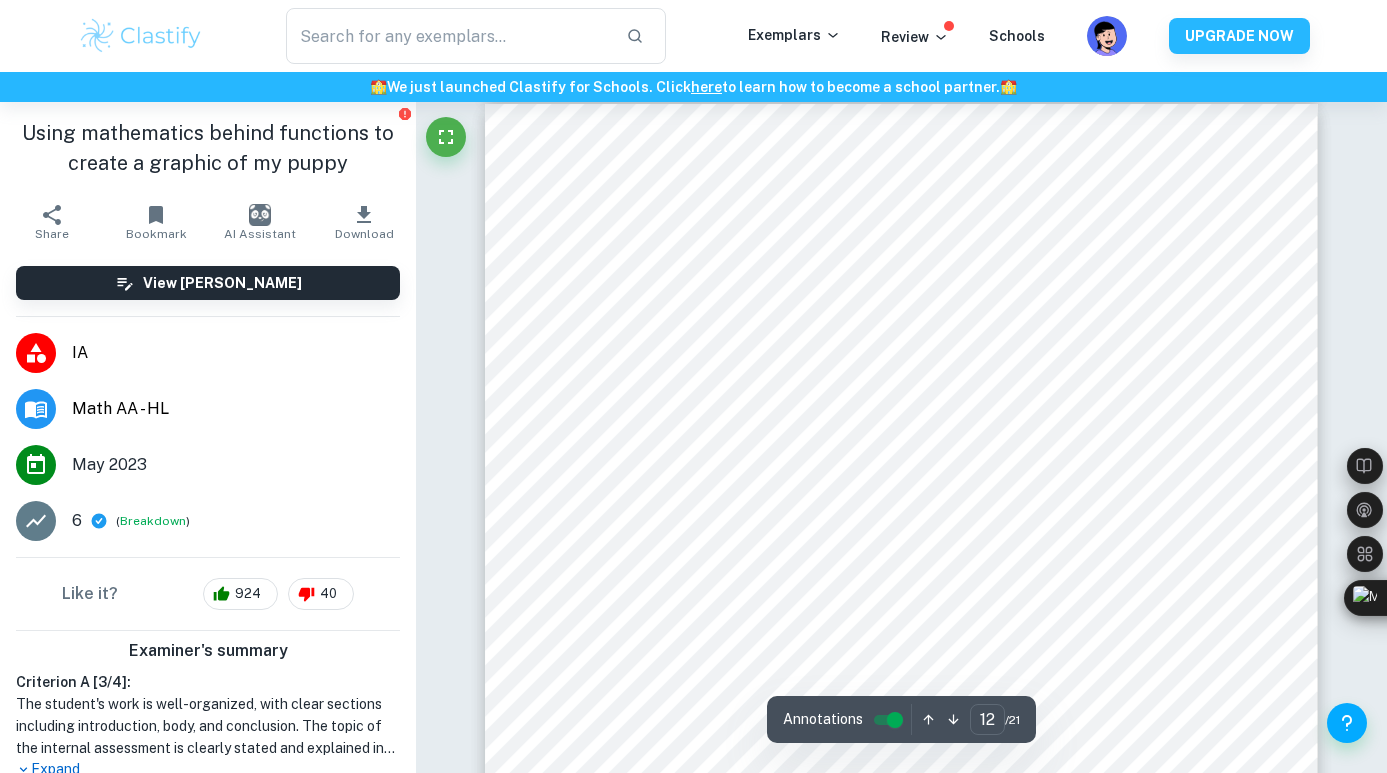 scroll, scrollTop: 13469, scrollLeft: 0, axis: vertical 